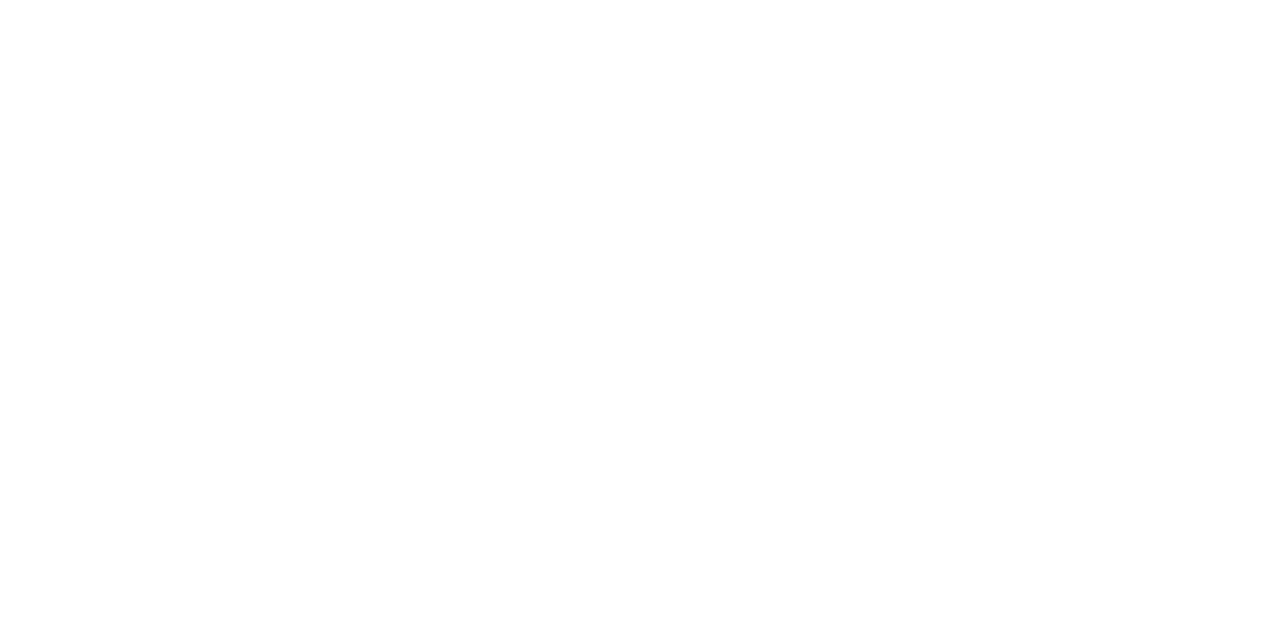 scroll, scrollTop: 0, scrollLeft: 0, axis: both 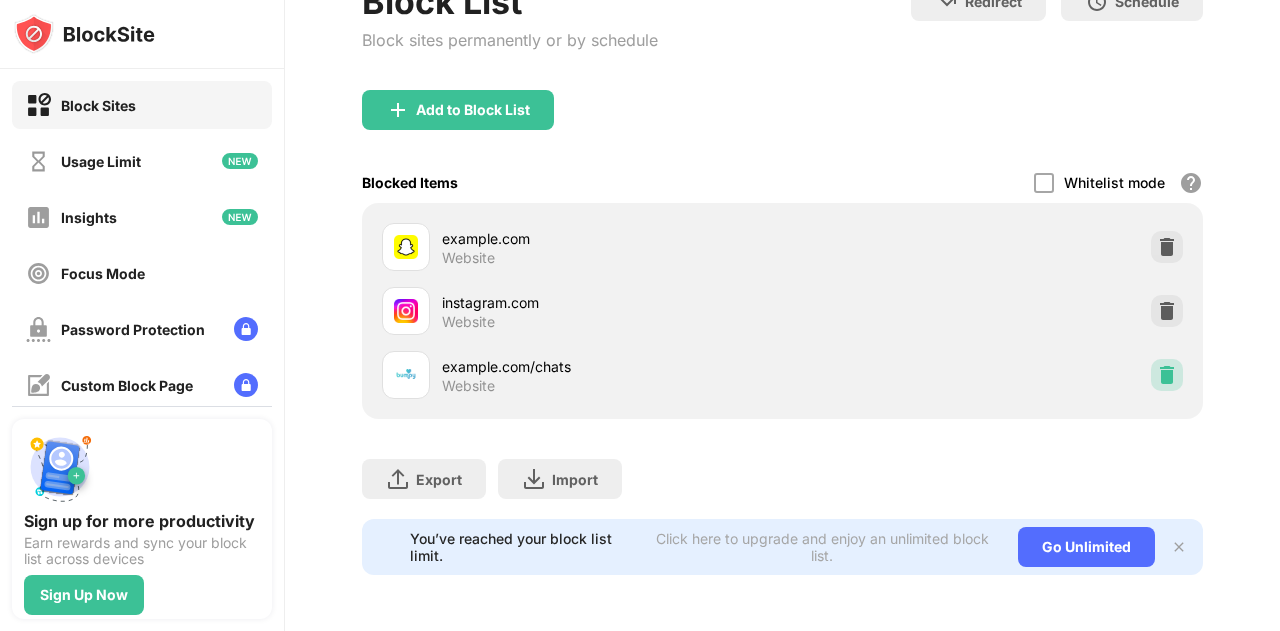 click at bounding box center (1167, 375) 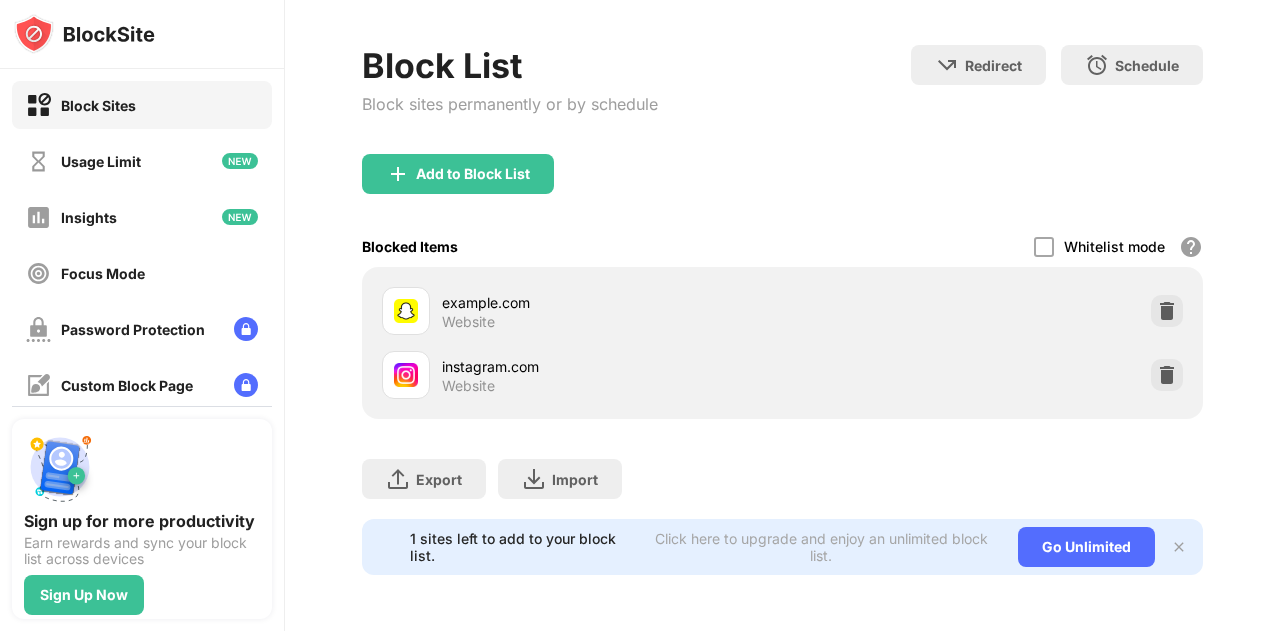 scroll, scrollTop: 0, scrollLeft: 0, axis: both 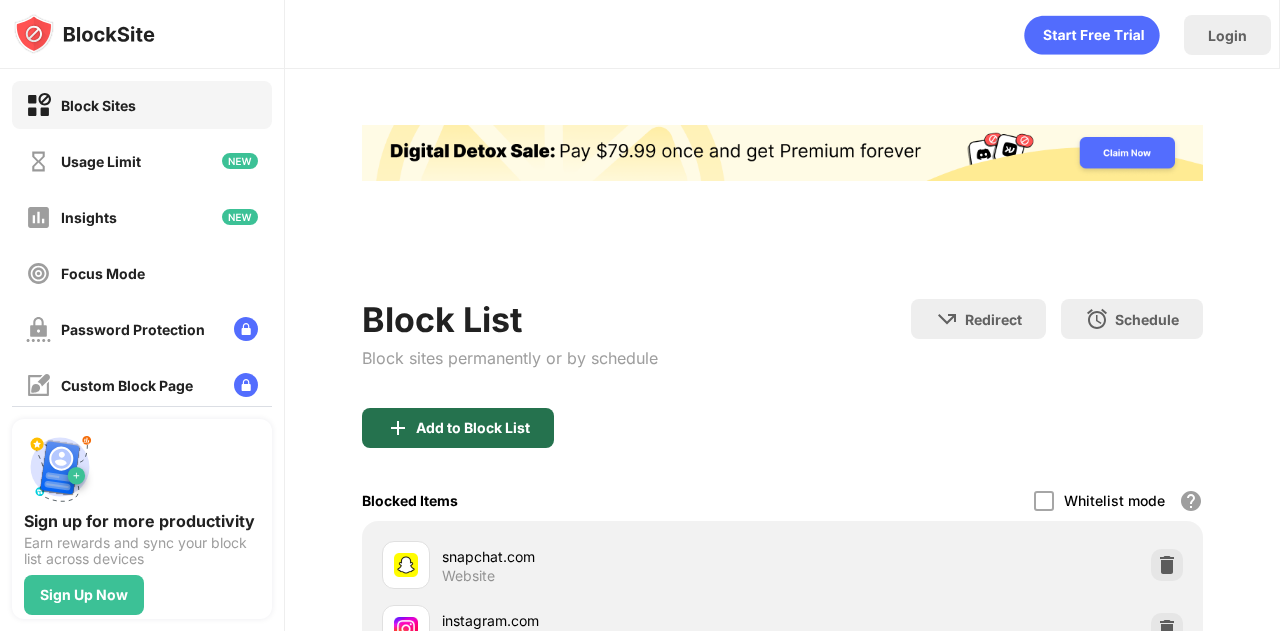 click on "Add to Block List" at bounding box center [473, 428] 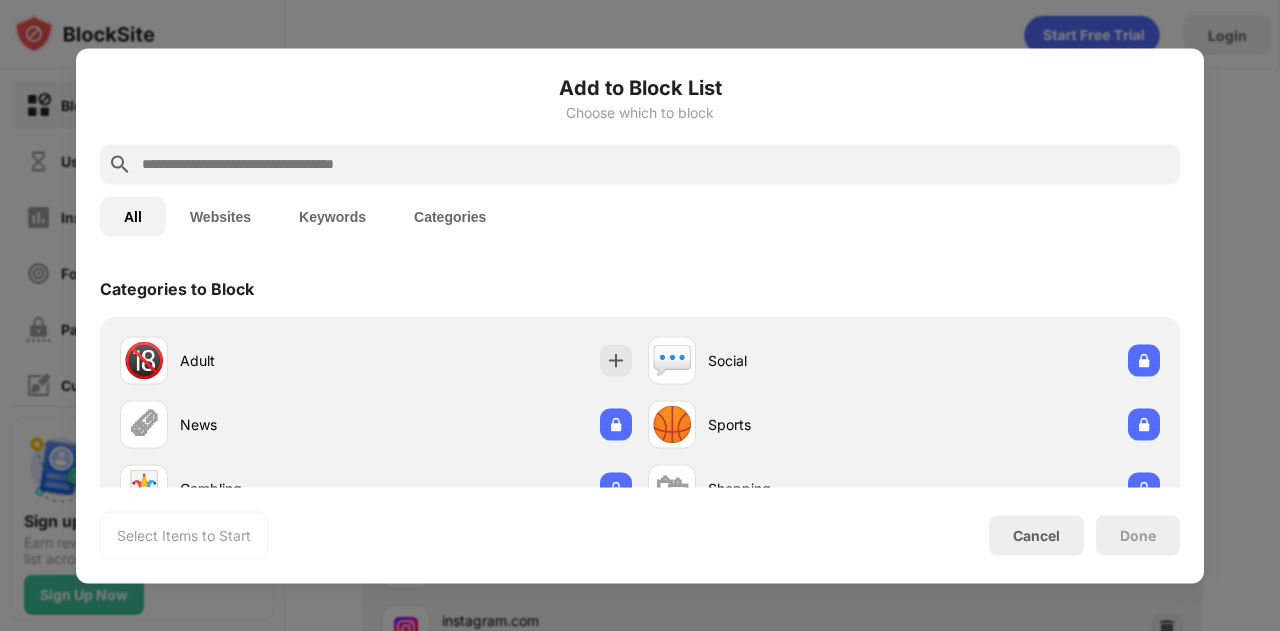 click at bounding box center (656, 164) 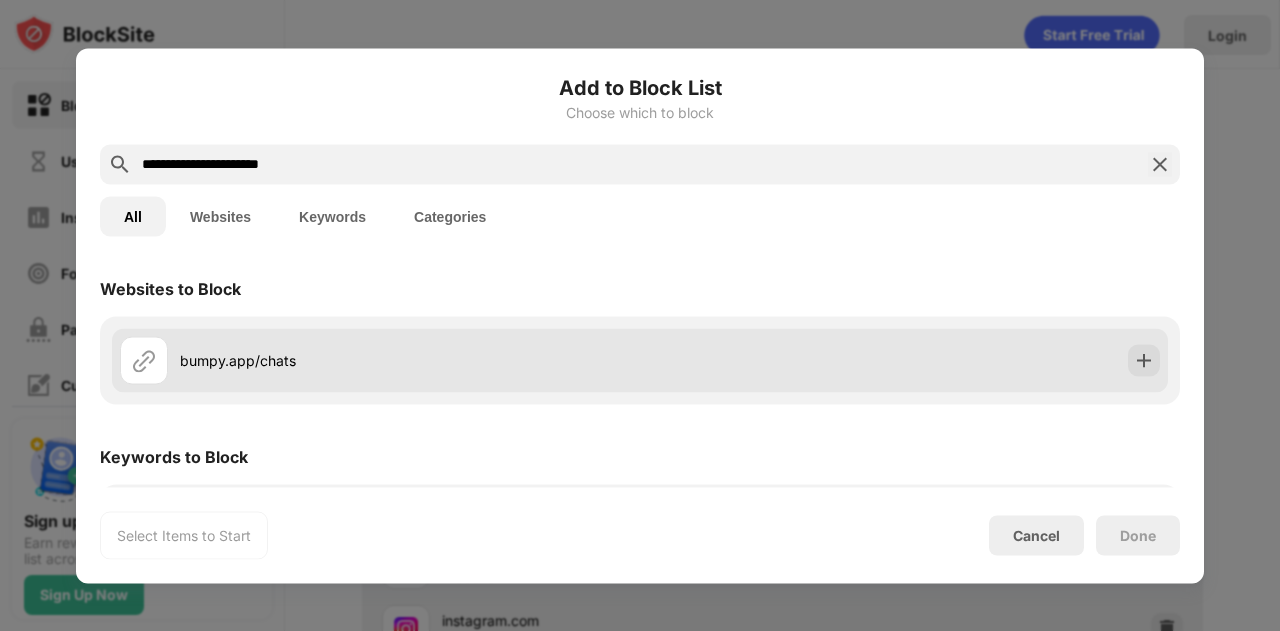 type on "**********" 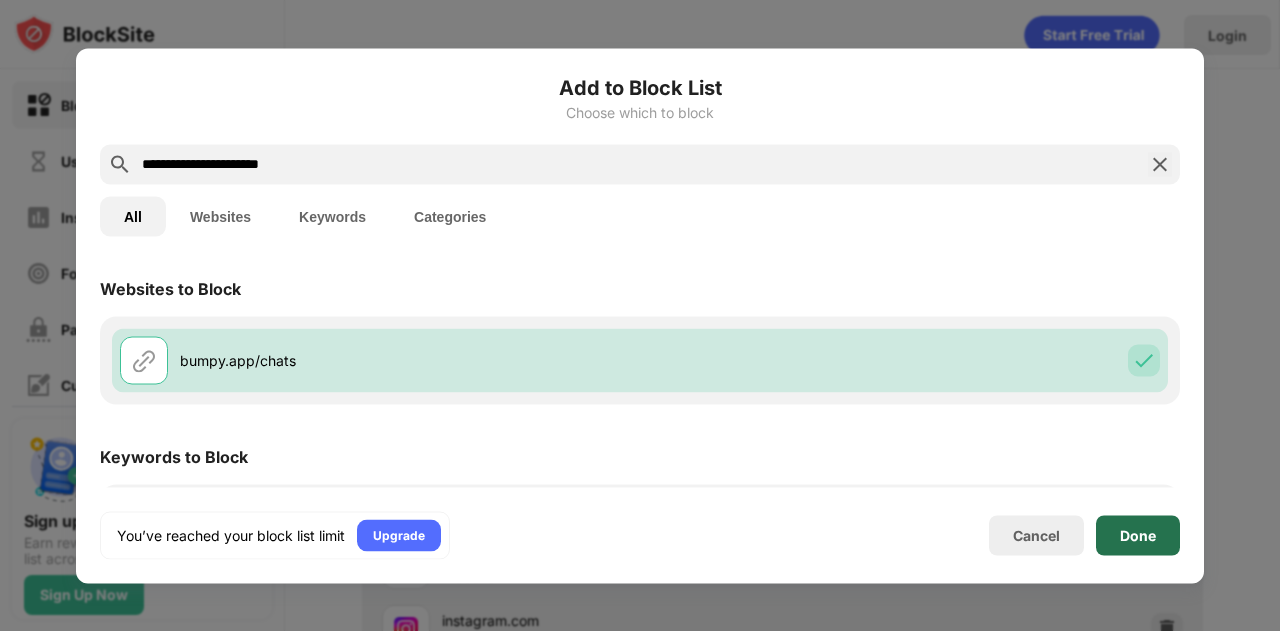 click on "Done" at bounding box center [1138, 535] 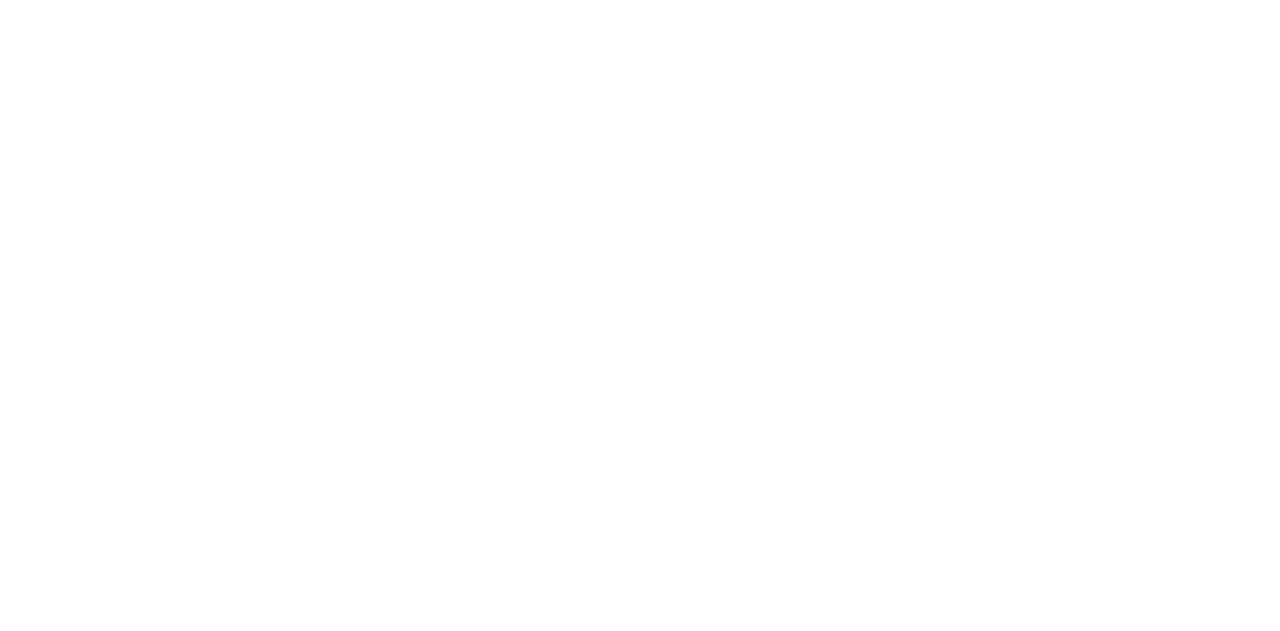 scroll, scrollTop: 0, scrollLeft: 0, axis: both 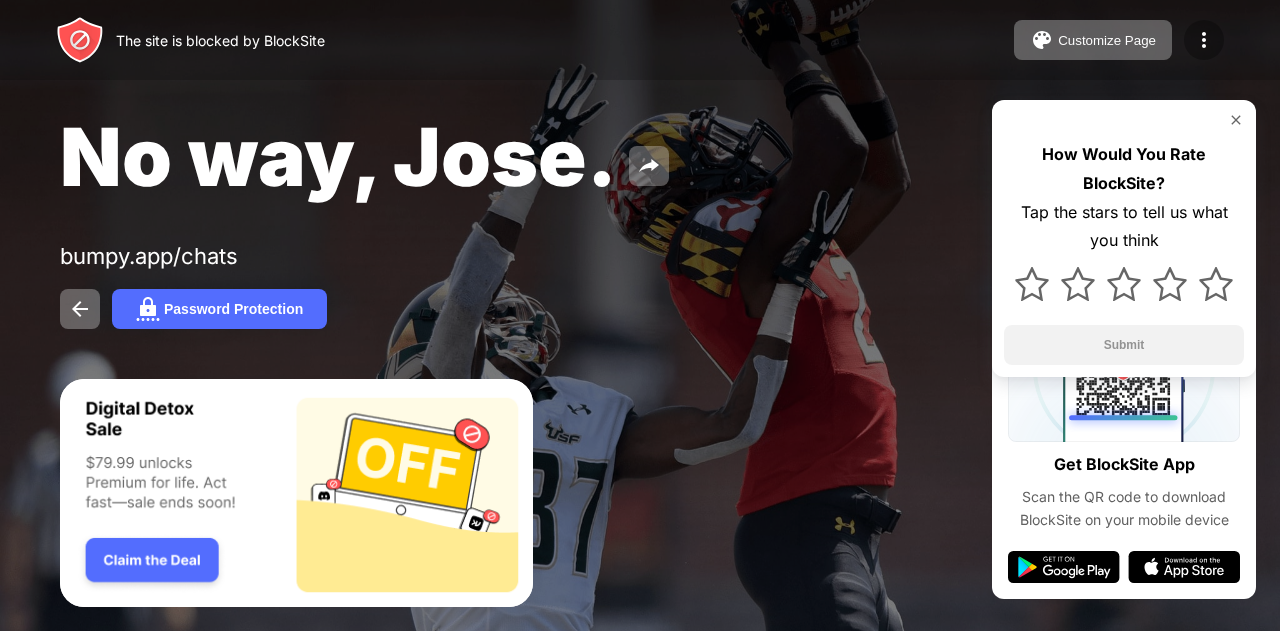 click at bounding box center [1204, 40] 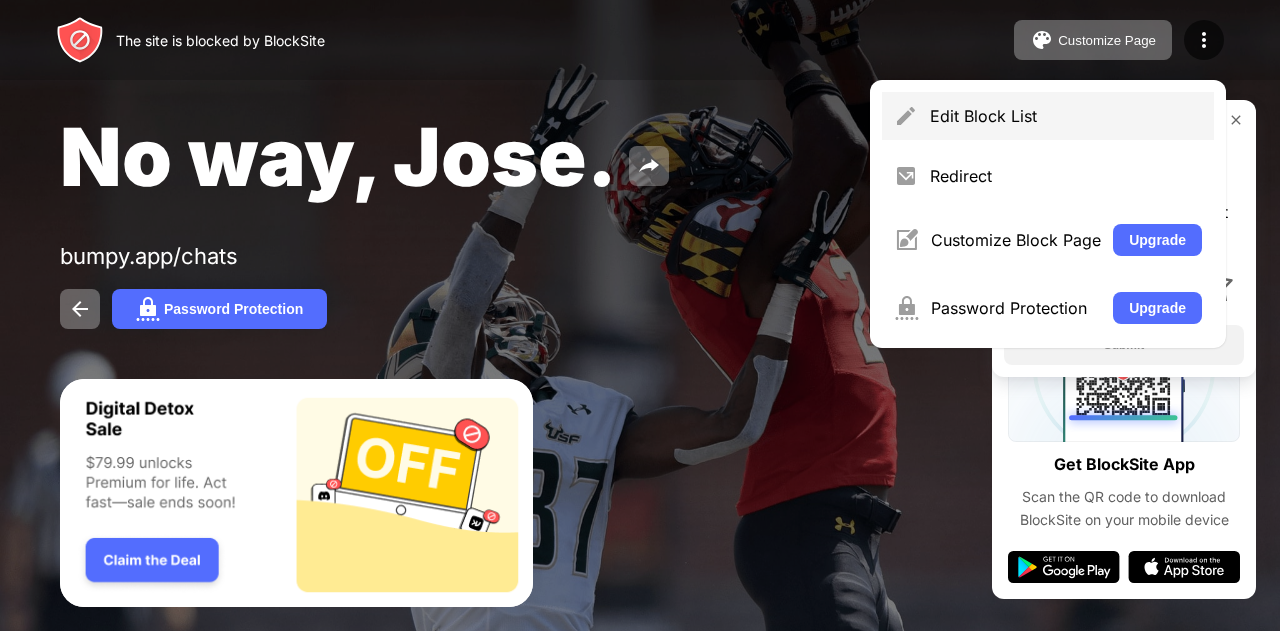 click on "Edit Block List" at bounding box center (1066, 116) 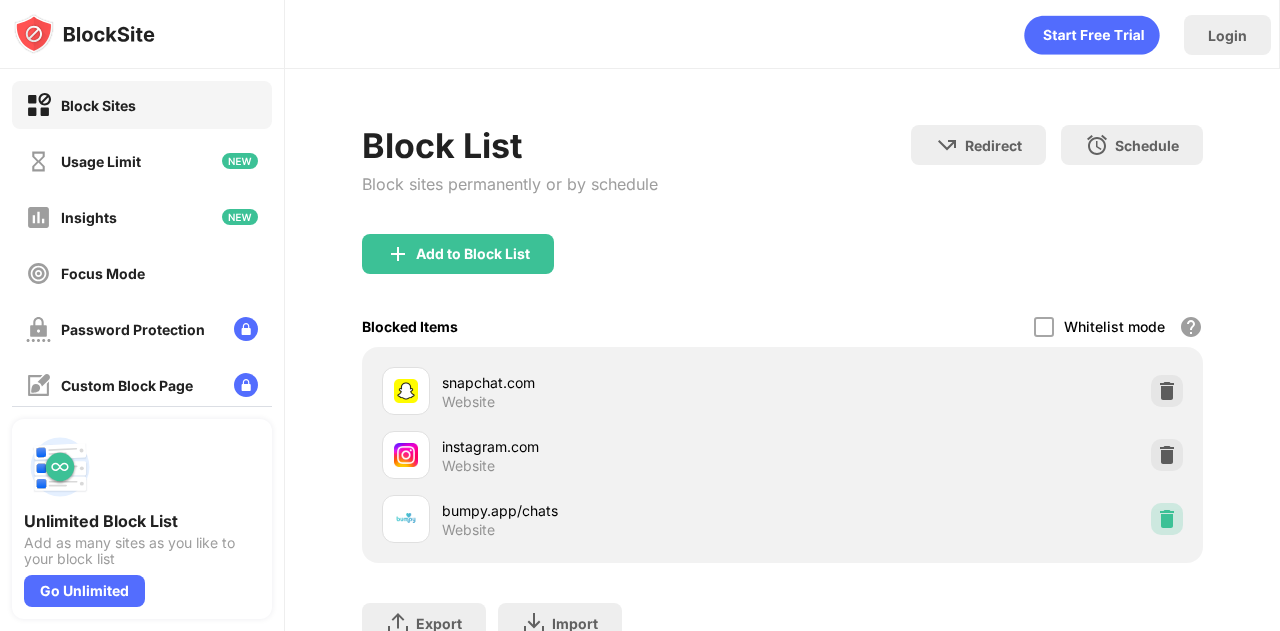 click at bounding box center [1167, 519] 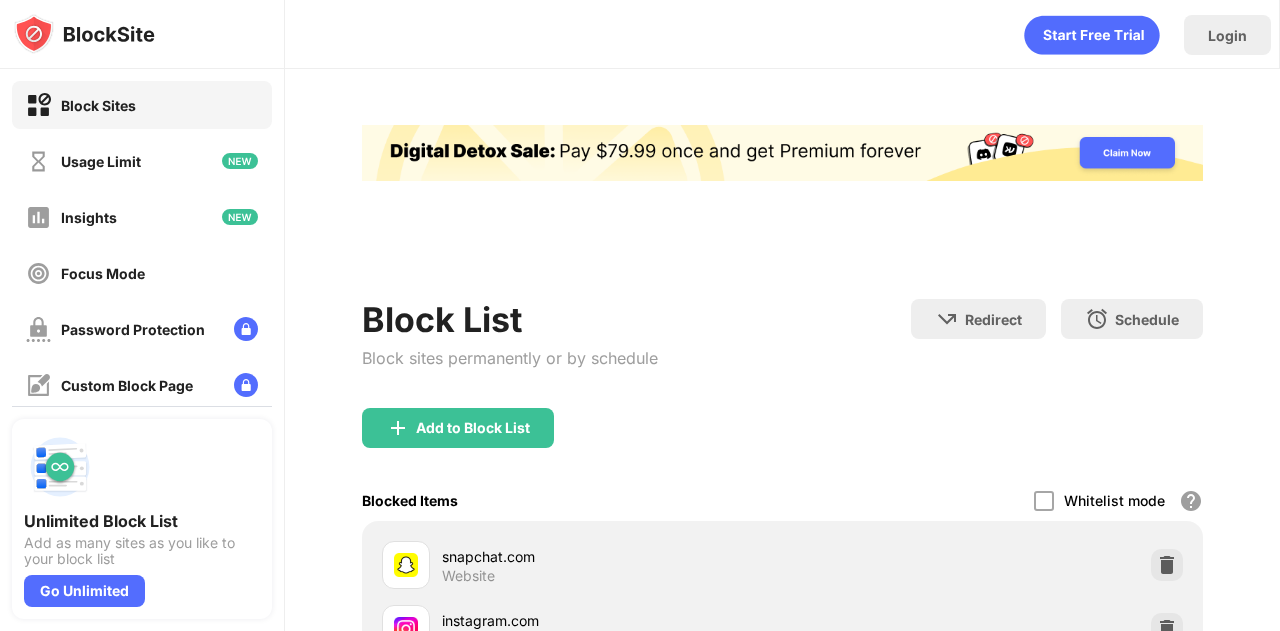 scroll, scrollTop: 0, scrollLeft: 0, axis: both 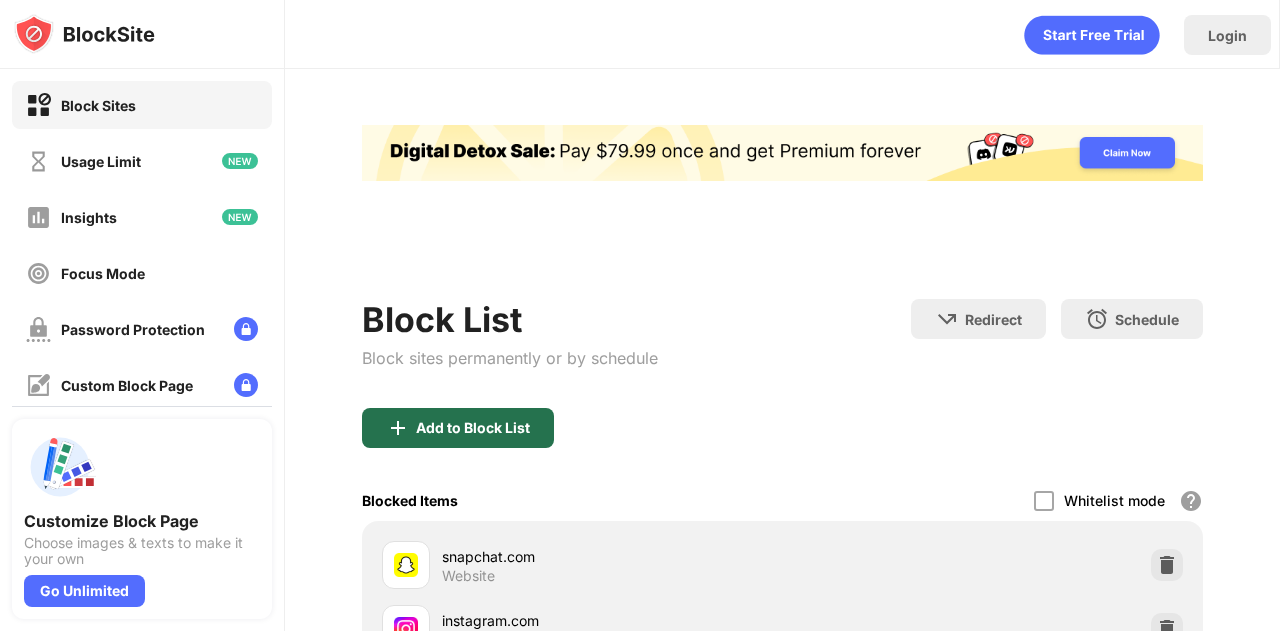 click on "Add to Block List" at bounding box center (458, 428) 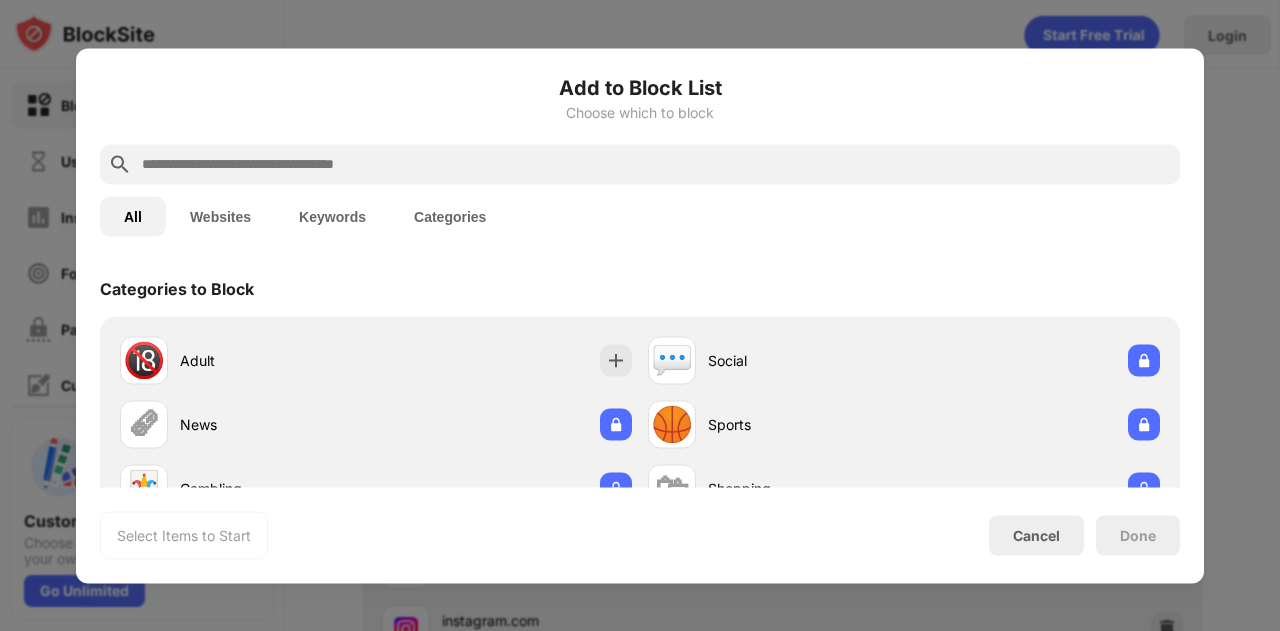 click at bounding box center [656, 164] 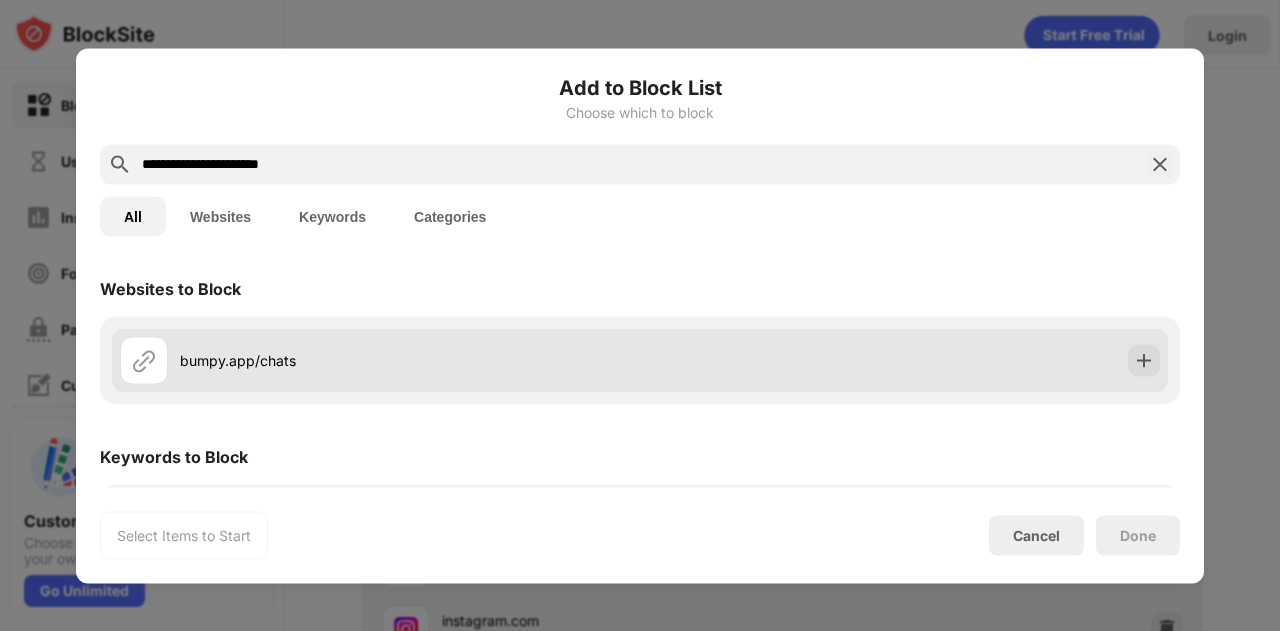 type on "**********" 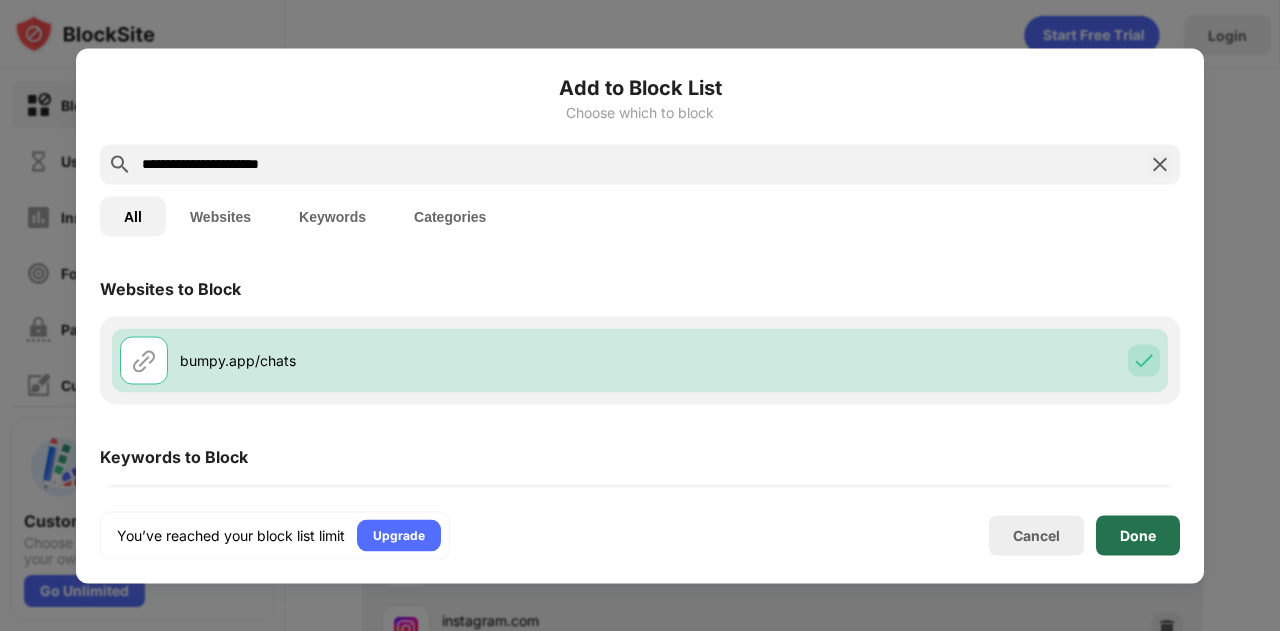 click on "Done" at bounding box center (1138, 535) 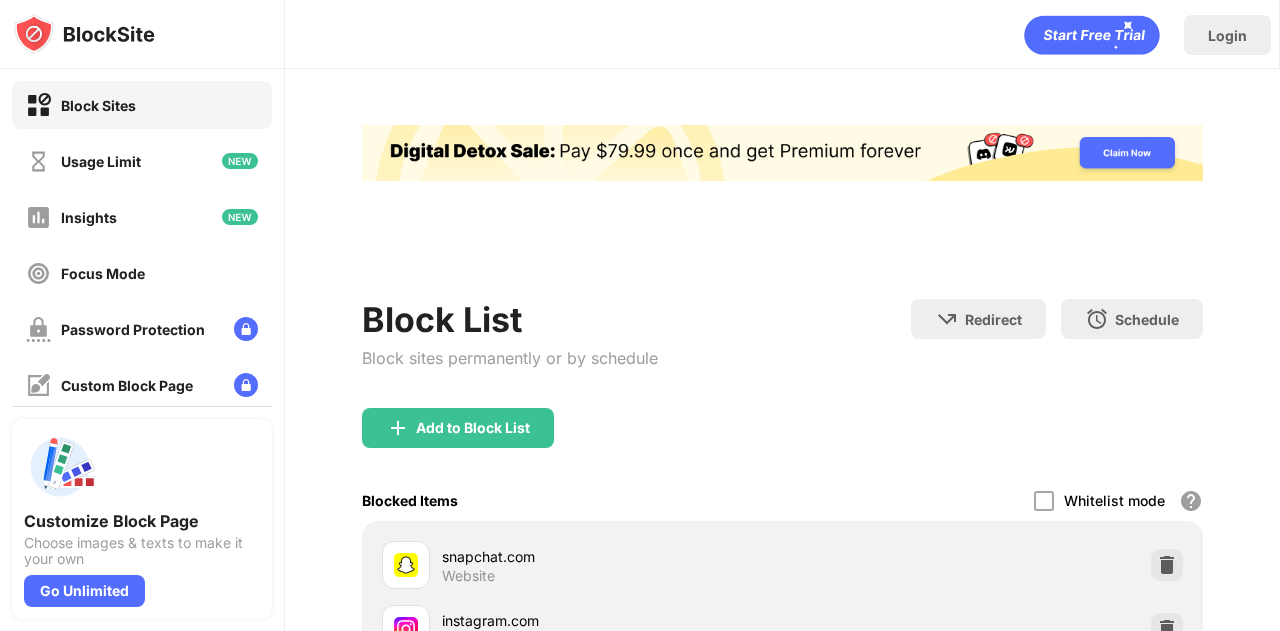 scroll, scrollTop: 0, scrollLeft: 0, axis: both 